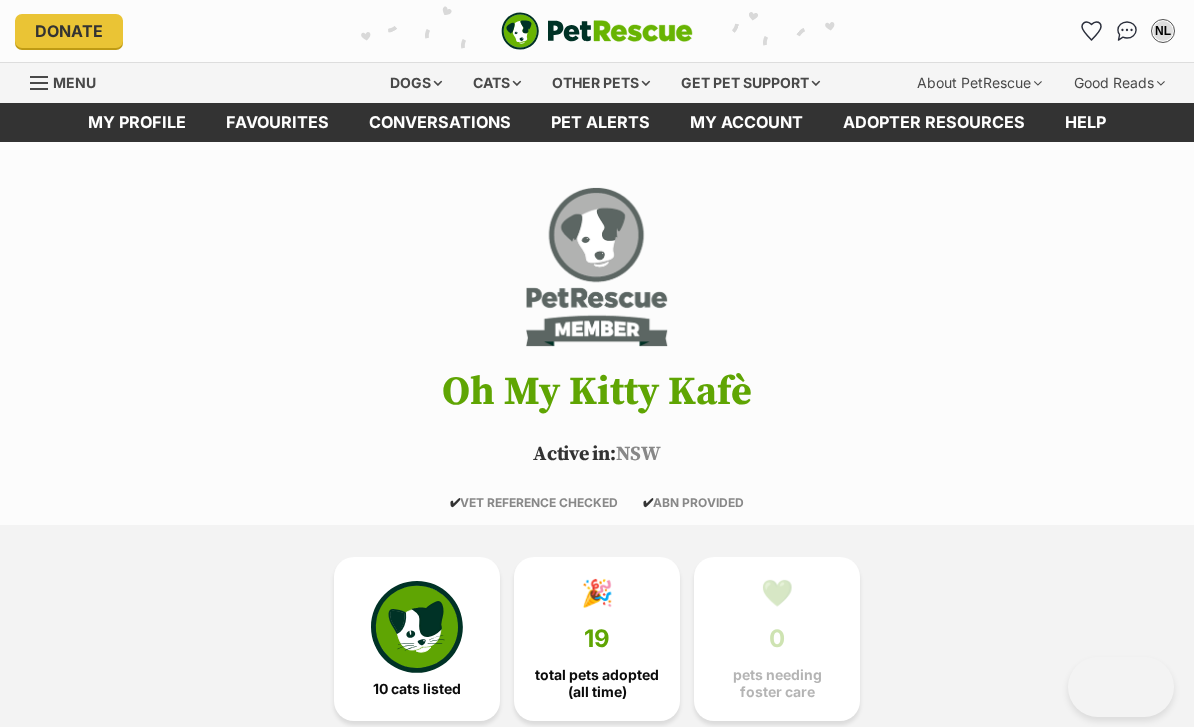 scroll, scrollTop: -48, scrollLeft: 0, axis: vertical 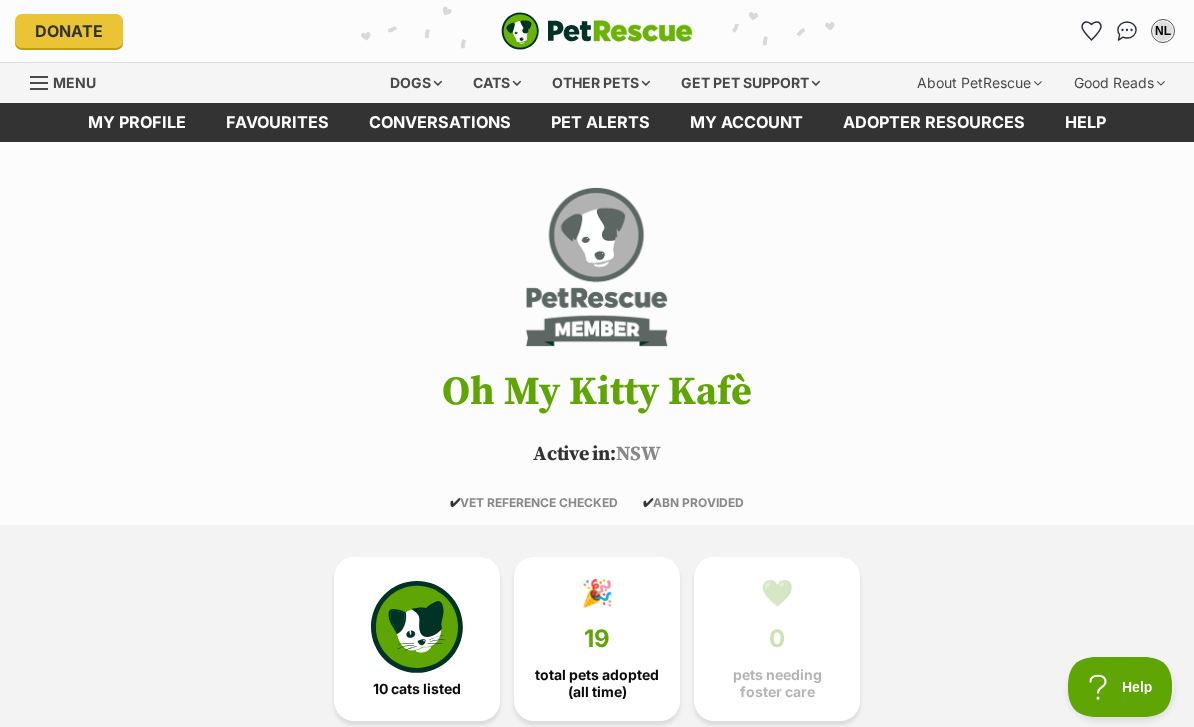 click 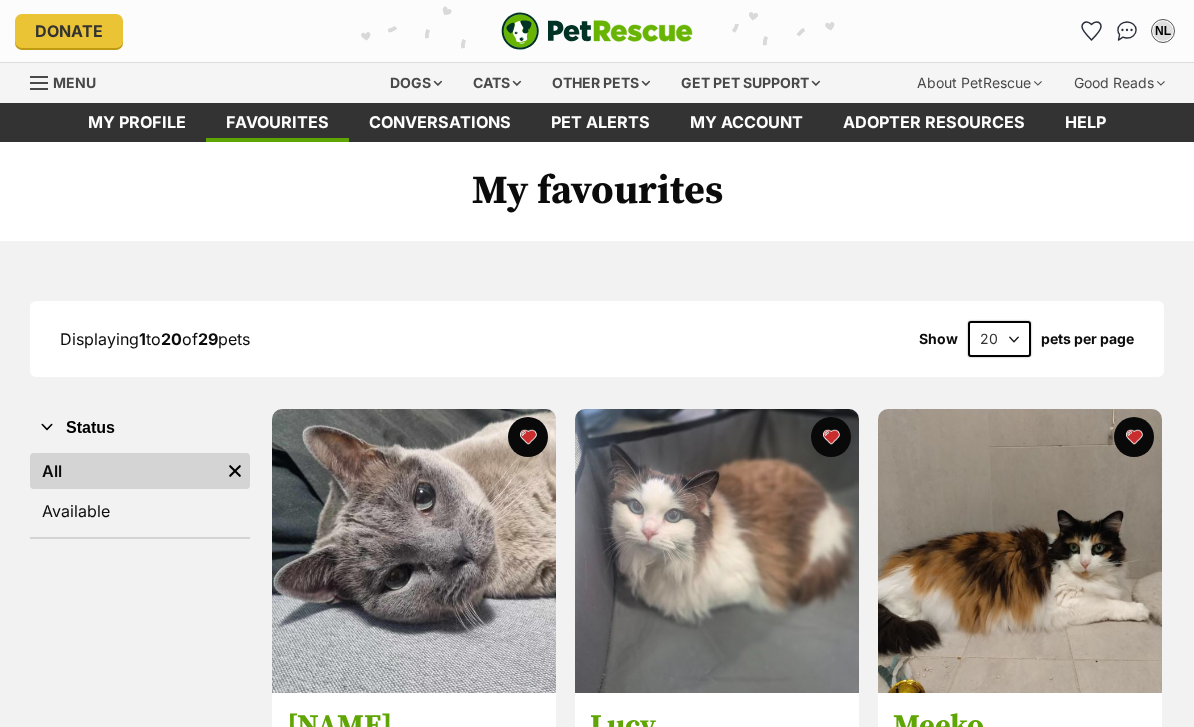 scroll, scrollTop: 0, scrollLeft: 0, axis: both 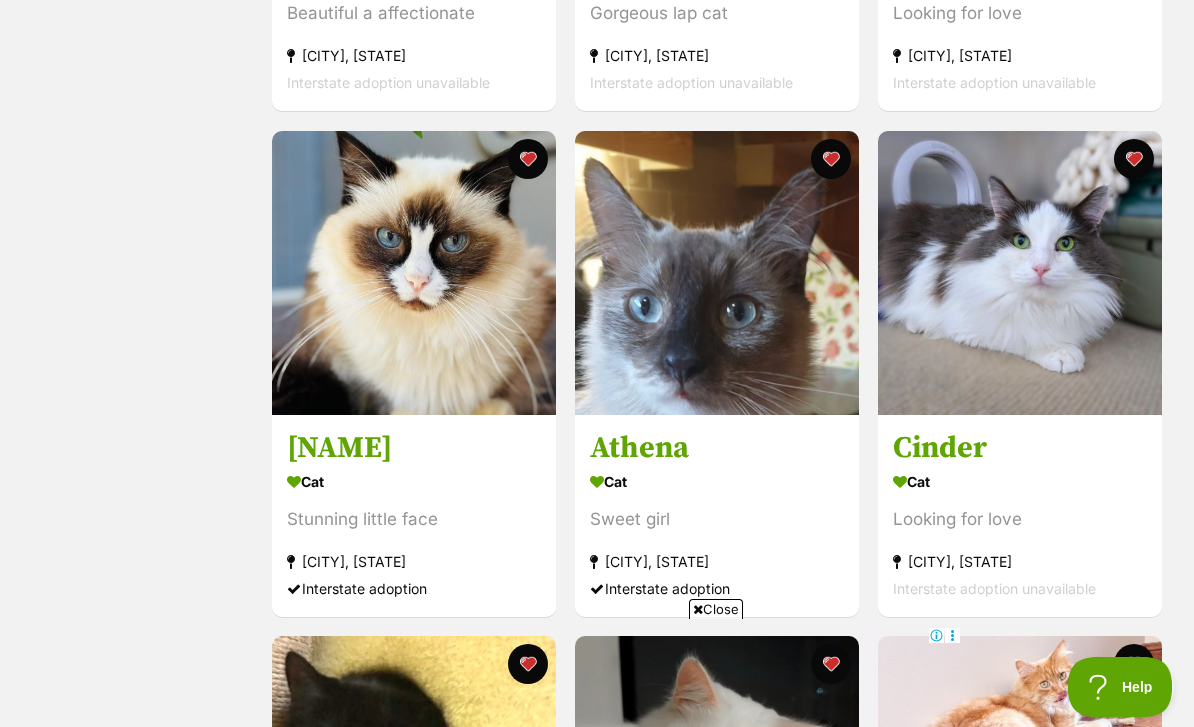click at bounding box center (1020, 273) 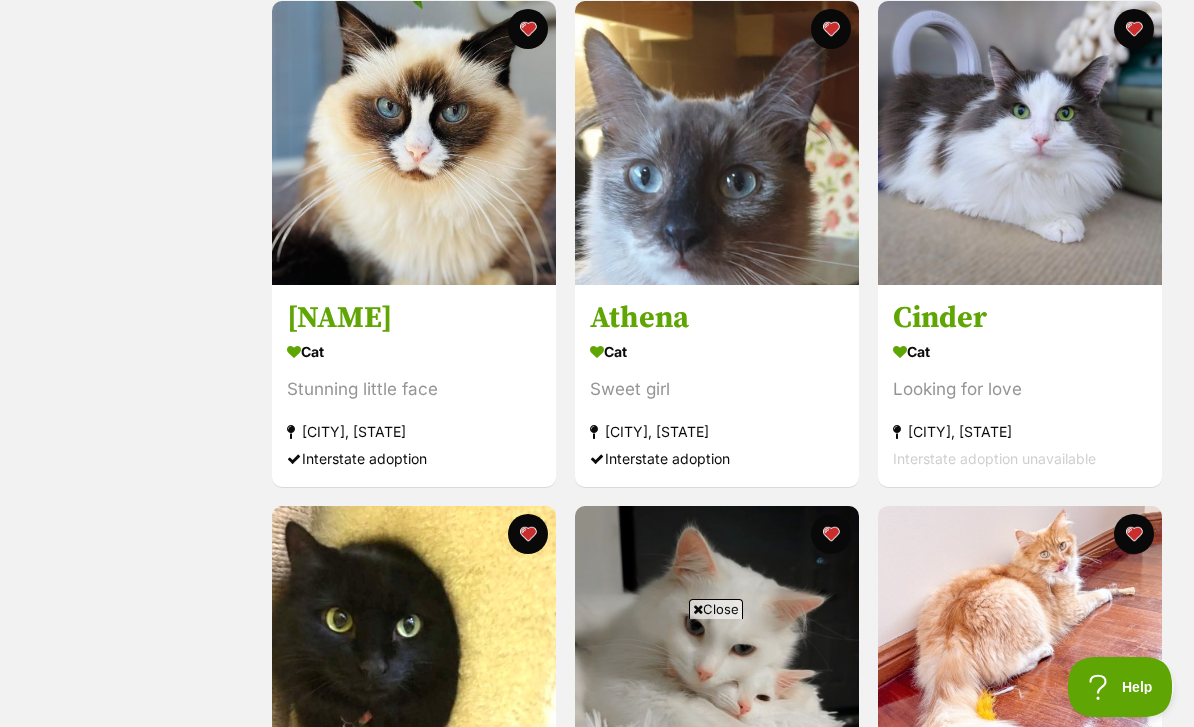 scroll, scrollTop: 0, scrollLeft: 0, axis: both 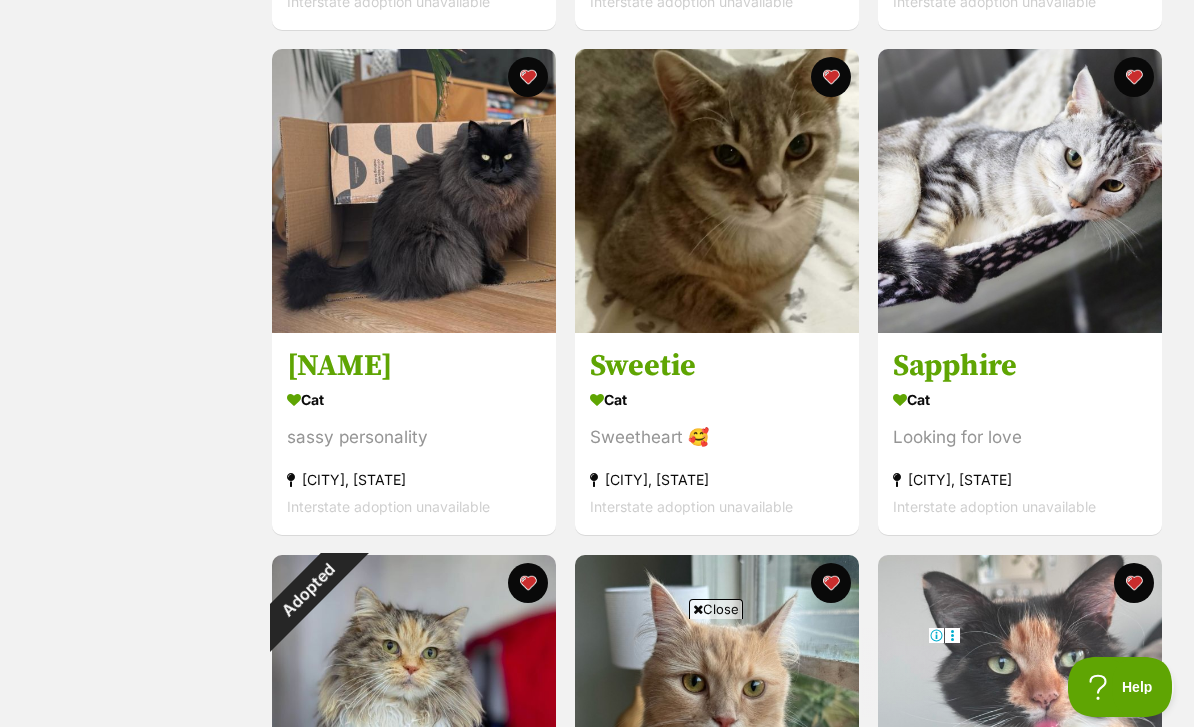 click at bounding box center (1020, 191) 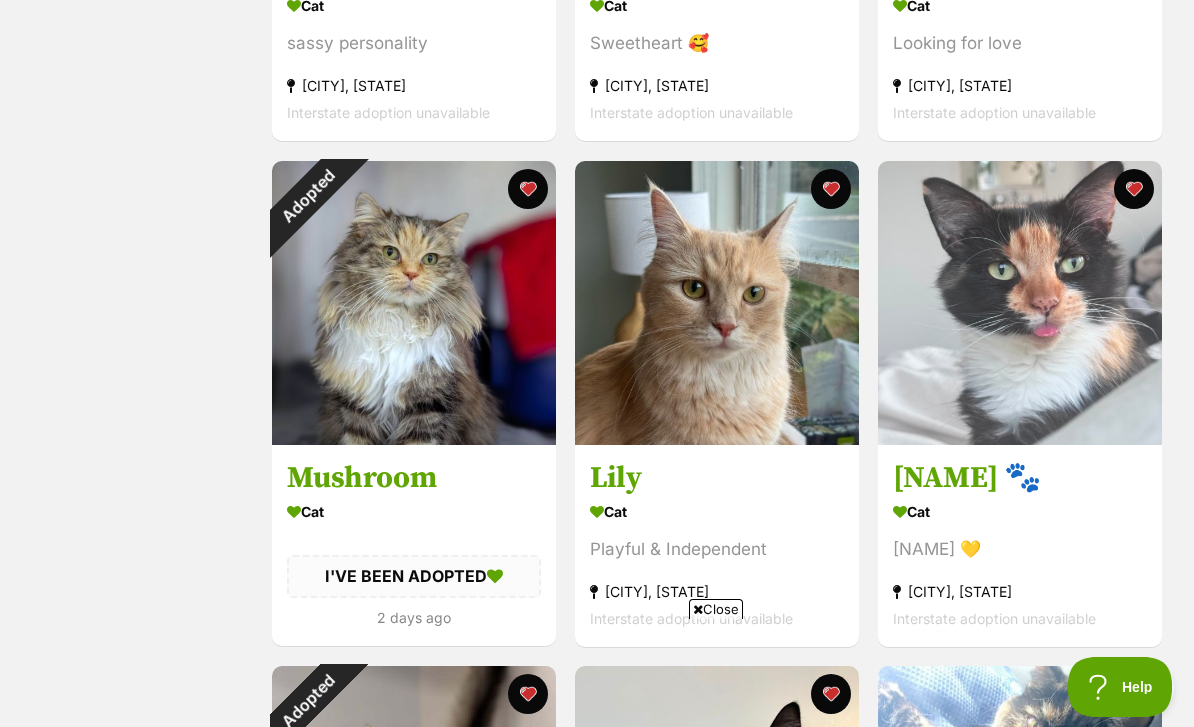 scroll, scrollTop: 2277, scrollLeft: 0, axis: vertical 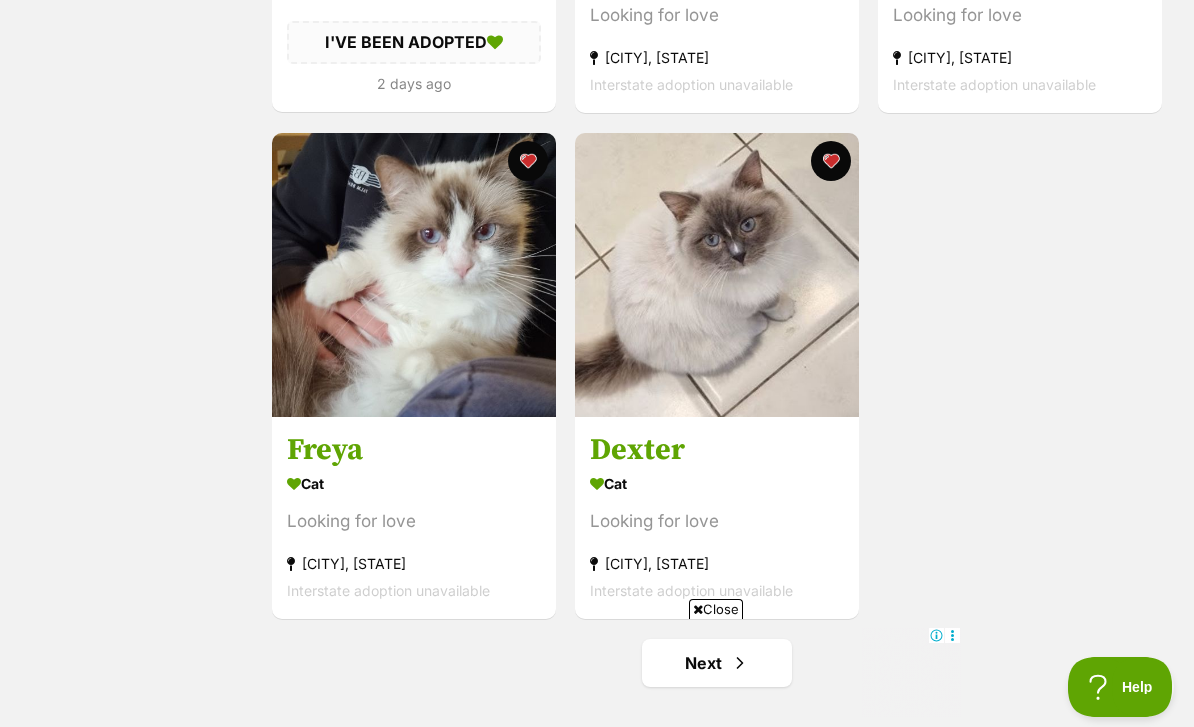 click at bounding box center [717, 275] 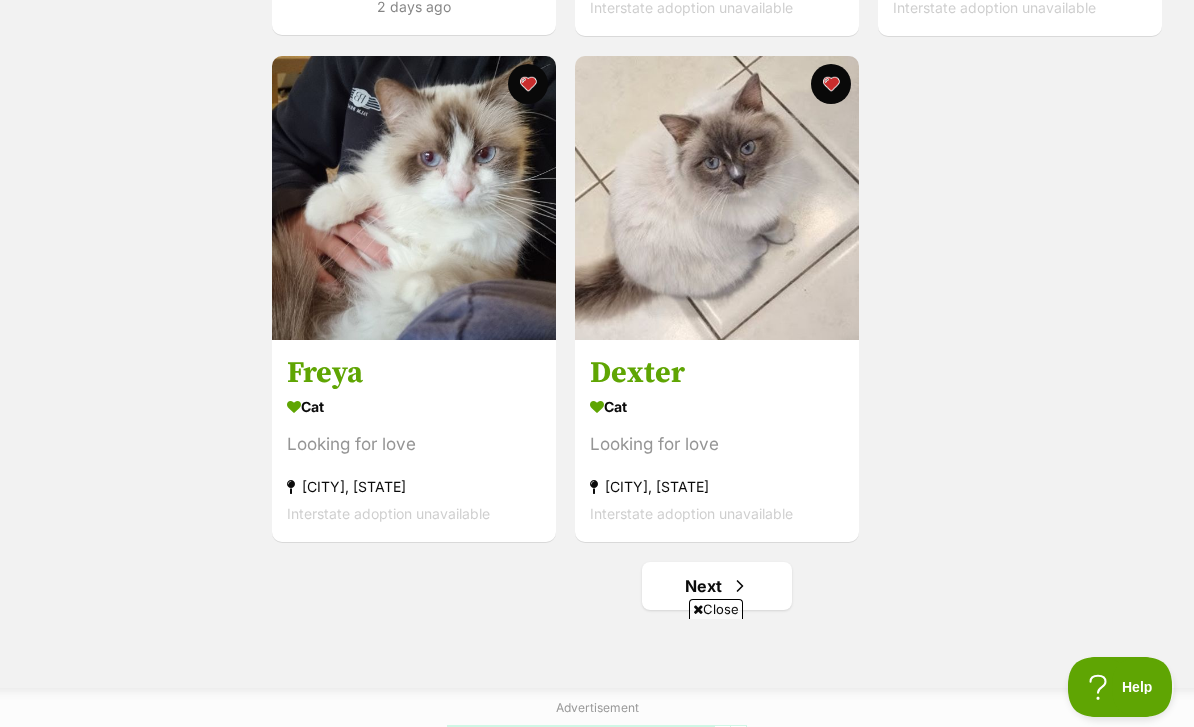 scroll, scrollTop: 0, scrollLeft: 0, axis: both 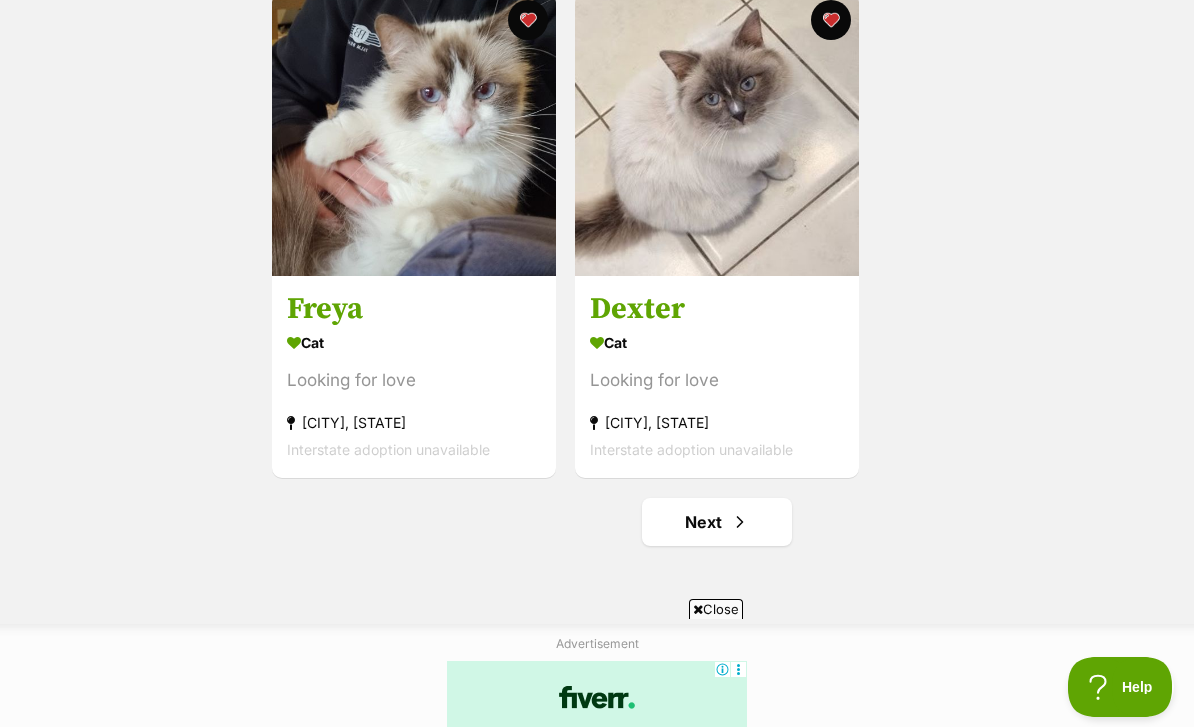 click at bounding box center (740, 522) 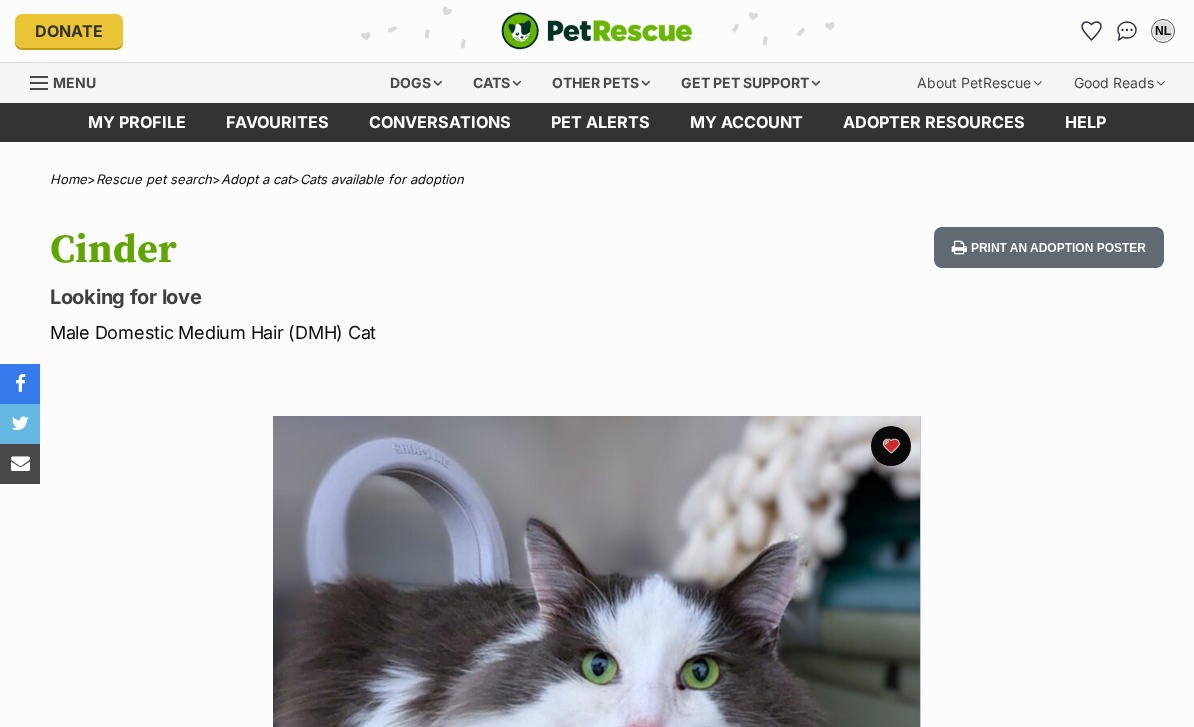 scroll, scrollTop: 0, scrollLeft: 0, axis: both 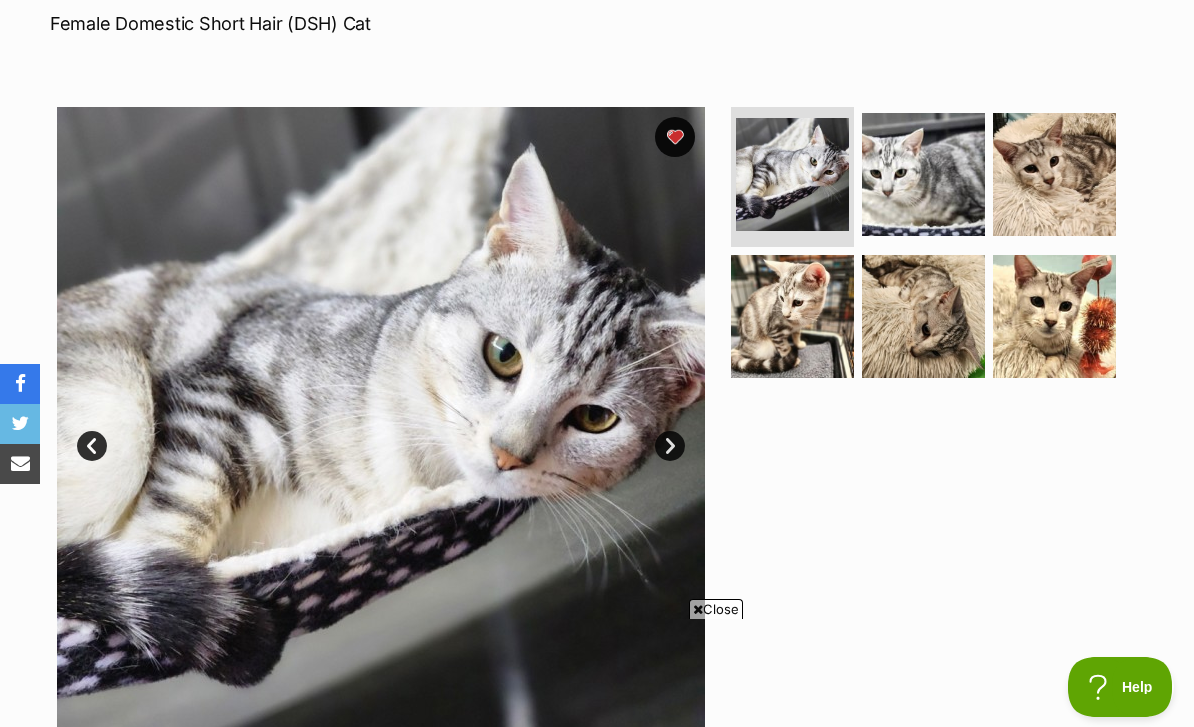 click on "Next" at bounding box center [670, 446] 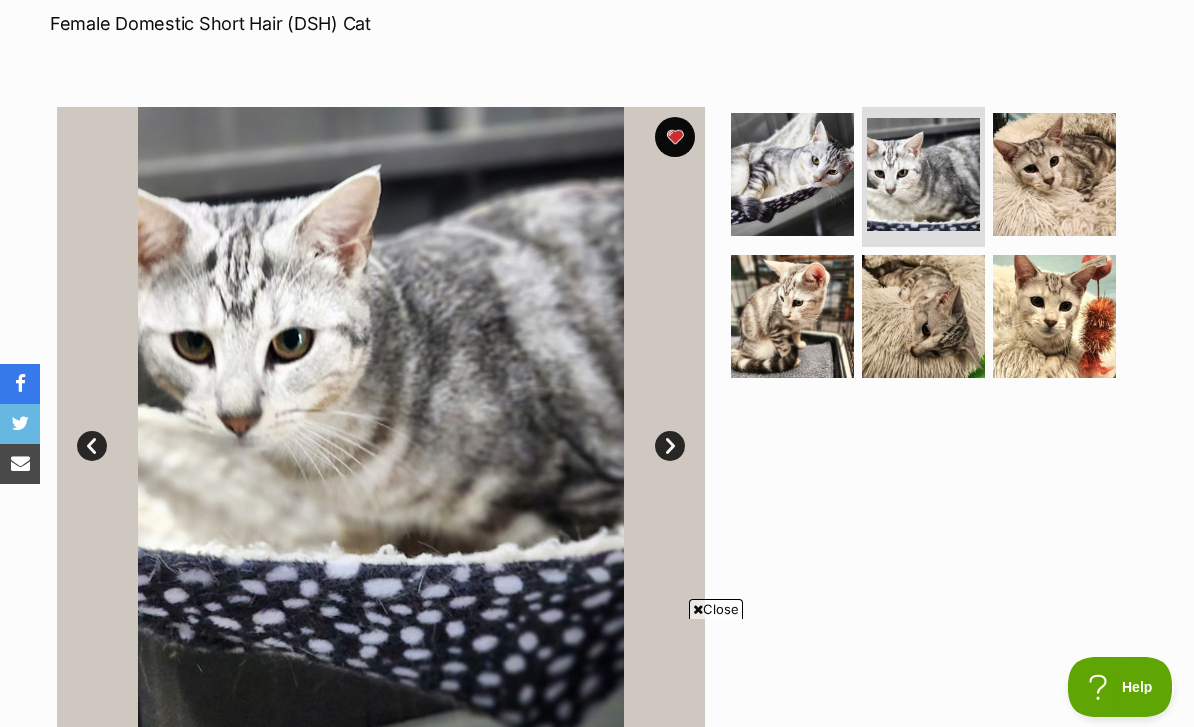 click on "Next" at bounding box center (670, 446) 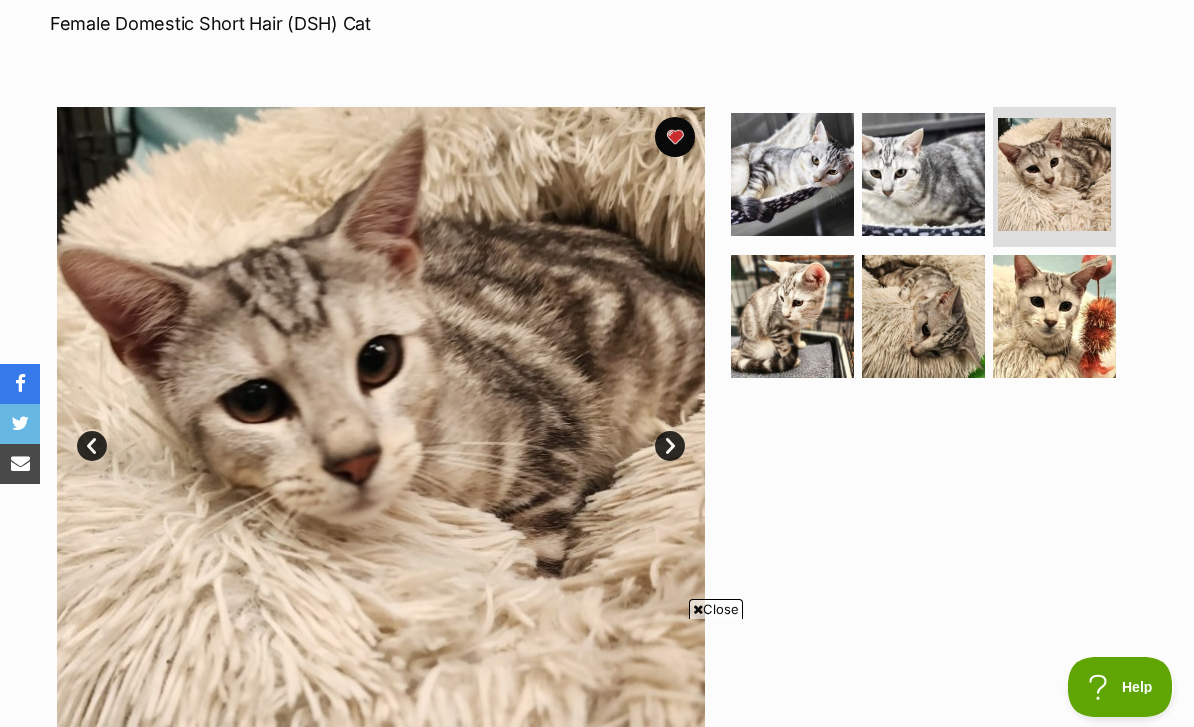 click on "Next" at bounding box center (670, 446) 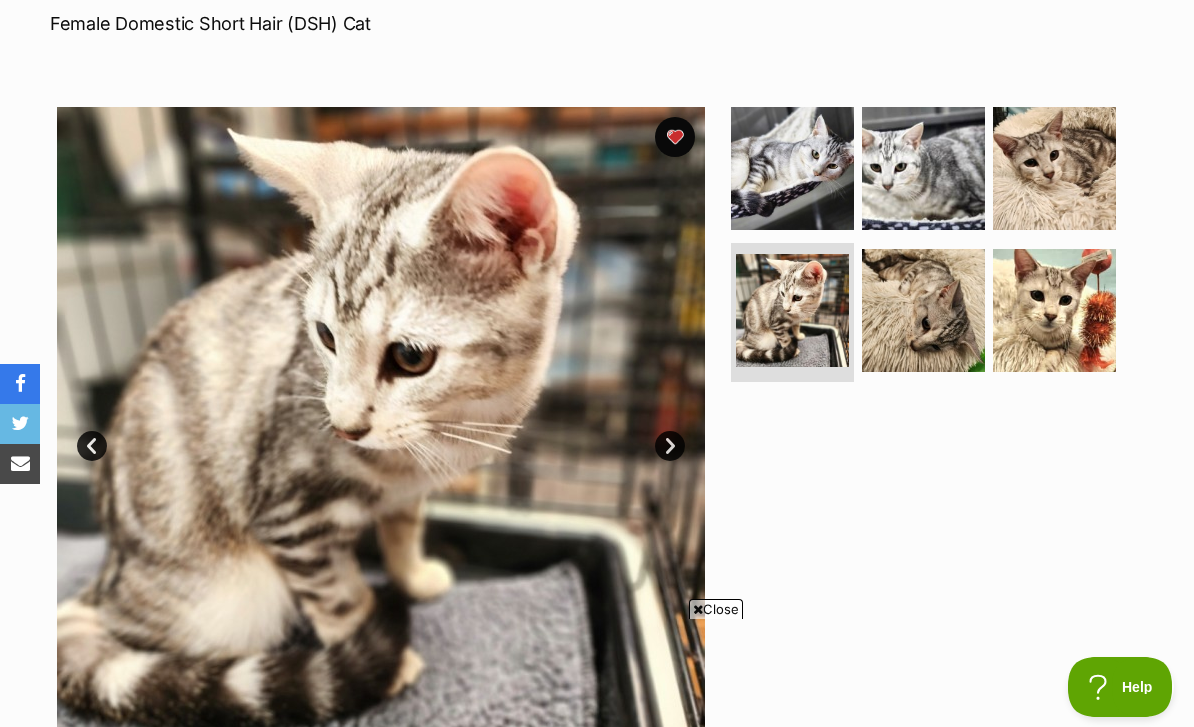 click on "Next" at bounding box center [670, 446] 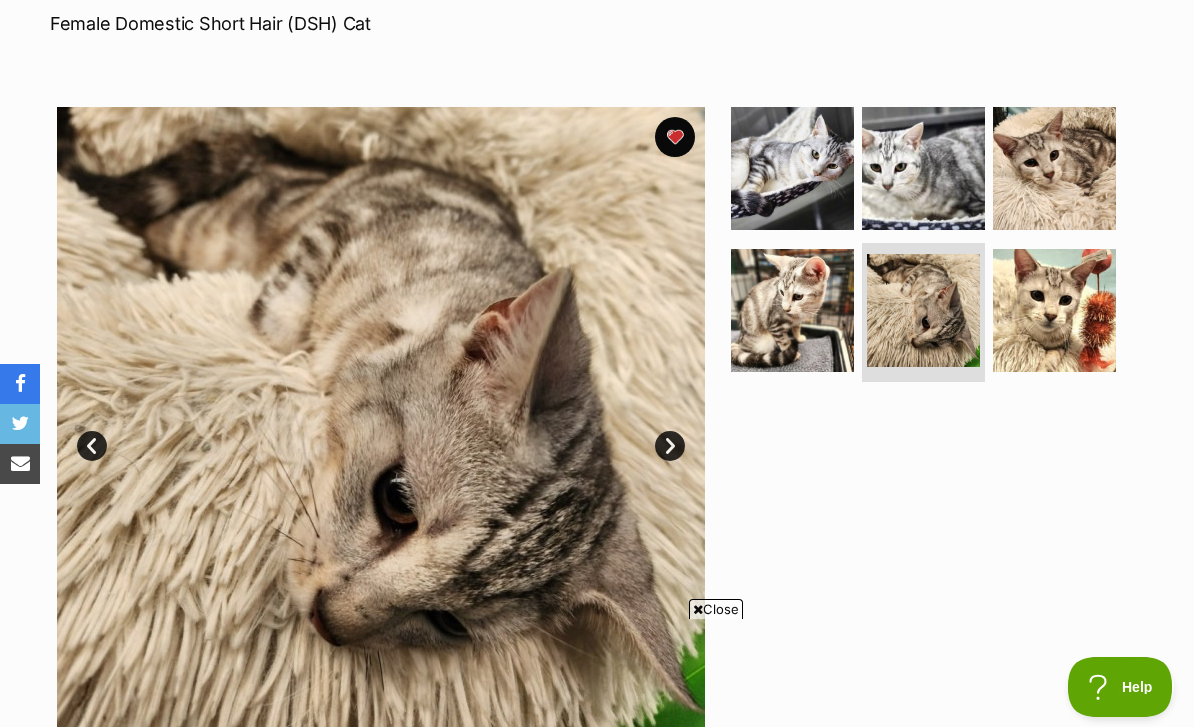 click on "Next" at bounding box center [670, 446] 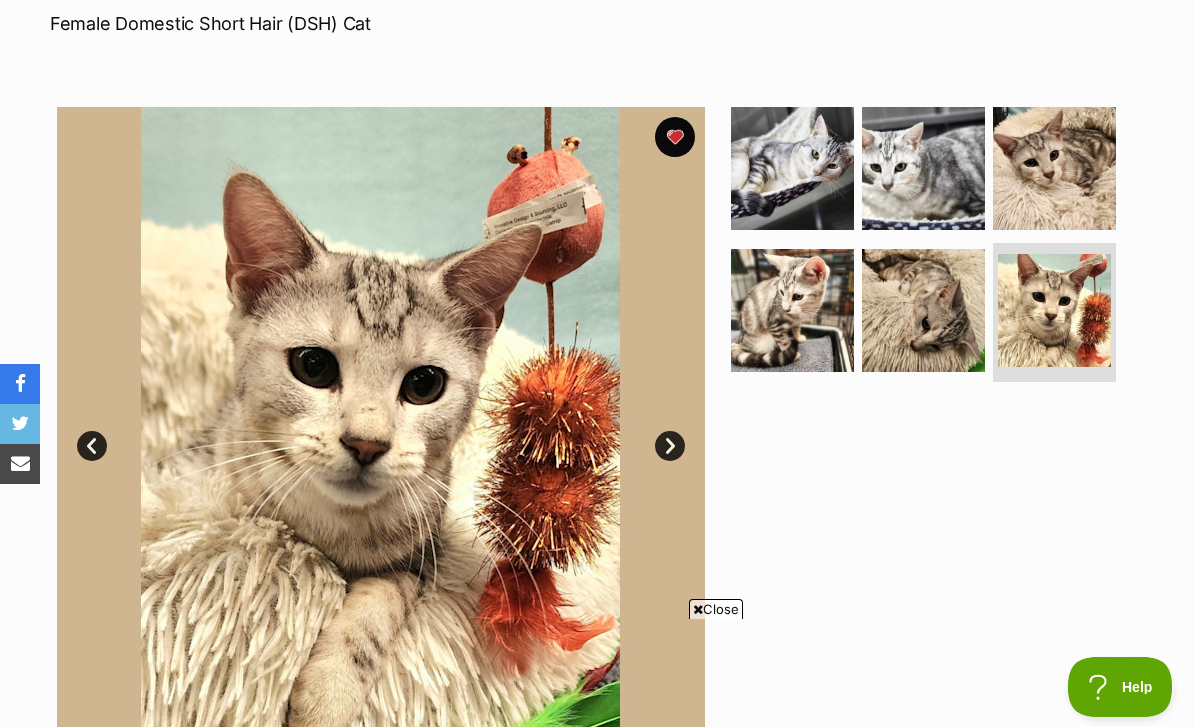 click on "Next" at bounding box center (670, 446) 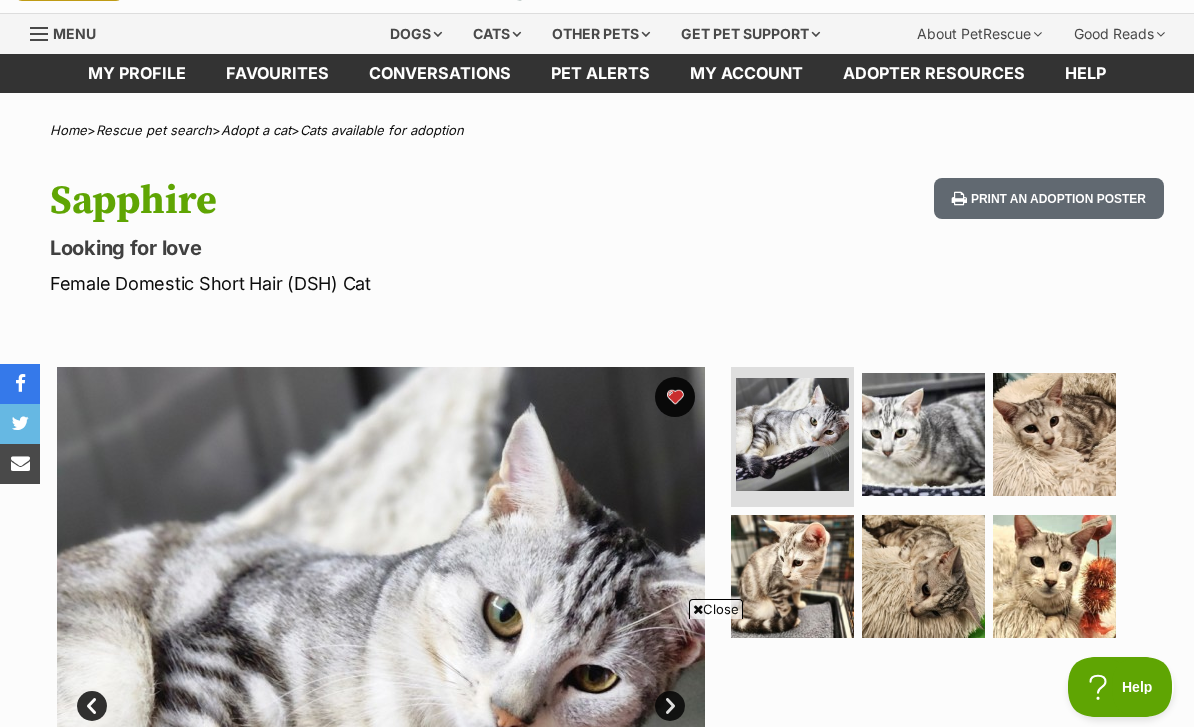scroll, scrollTop: 0, scrollLeft: 0, axis: both 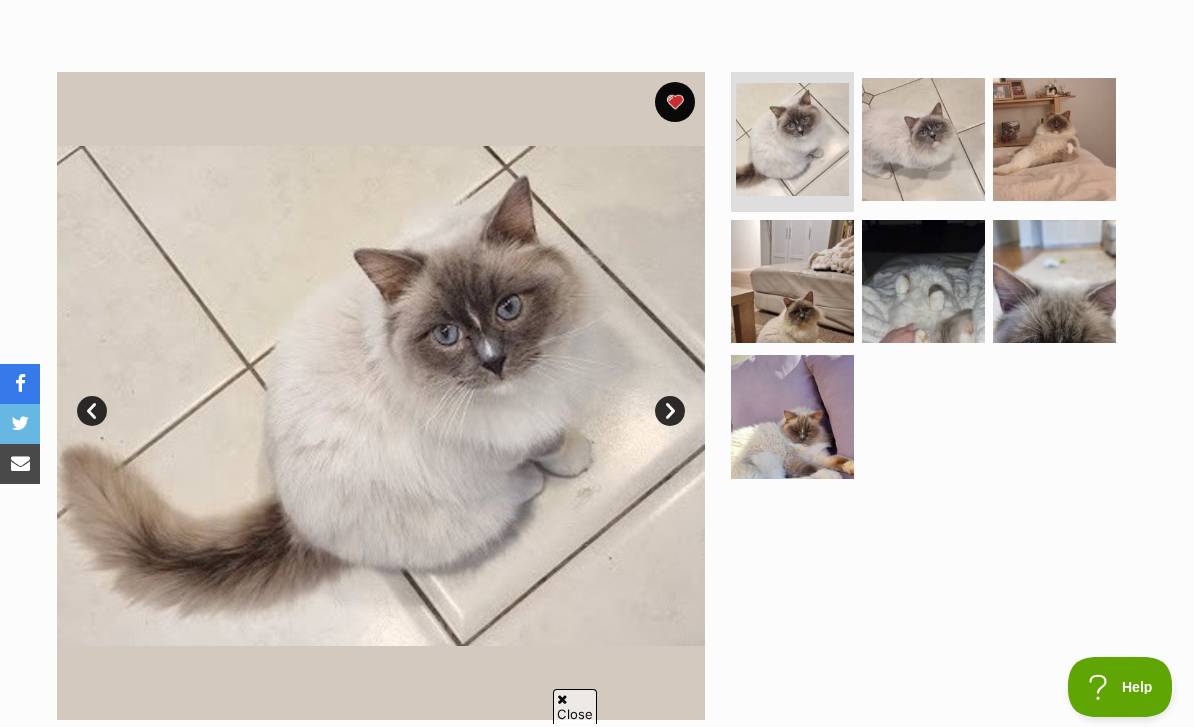 click on "Next" at bounding box center (670, 411) 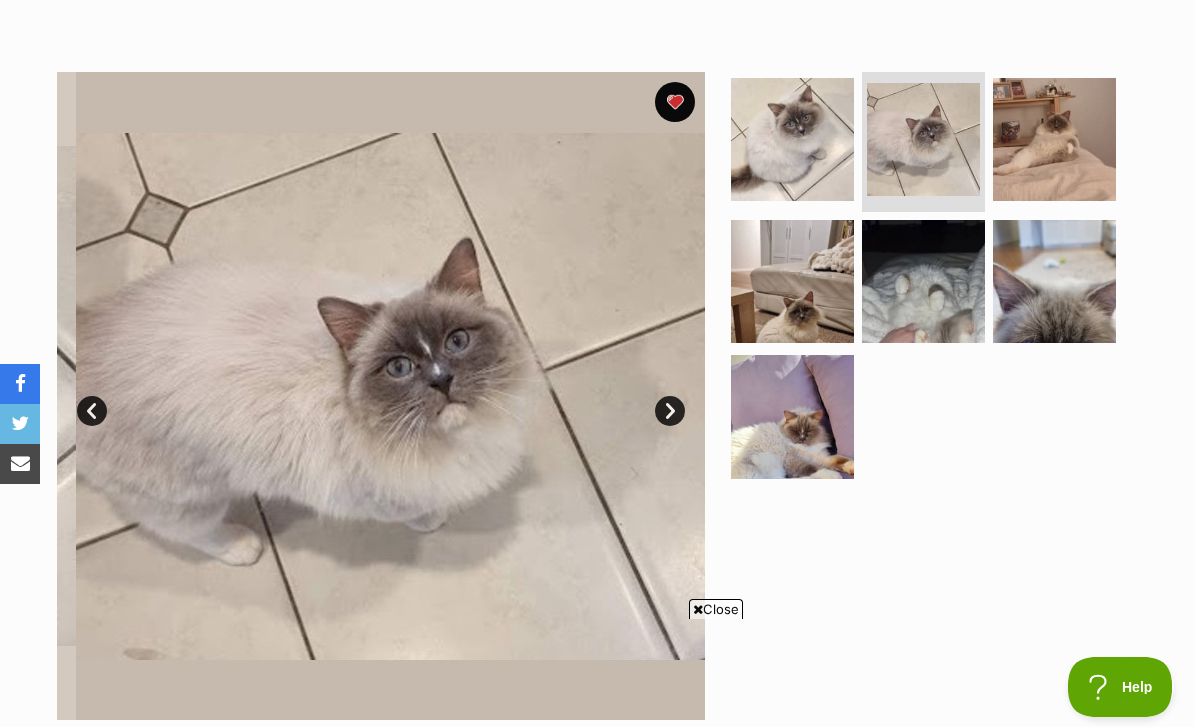 scroll, scrollTop: 0, scrollLeft: 0, axis: both 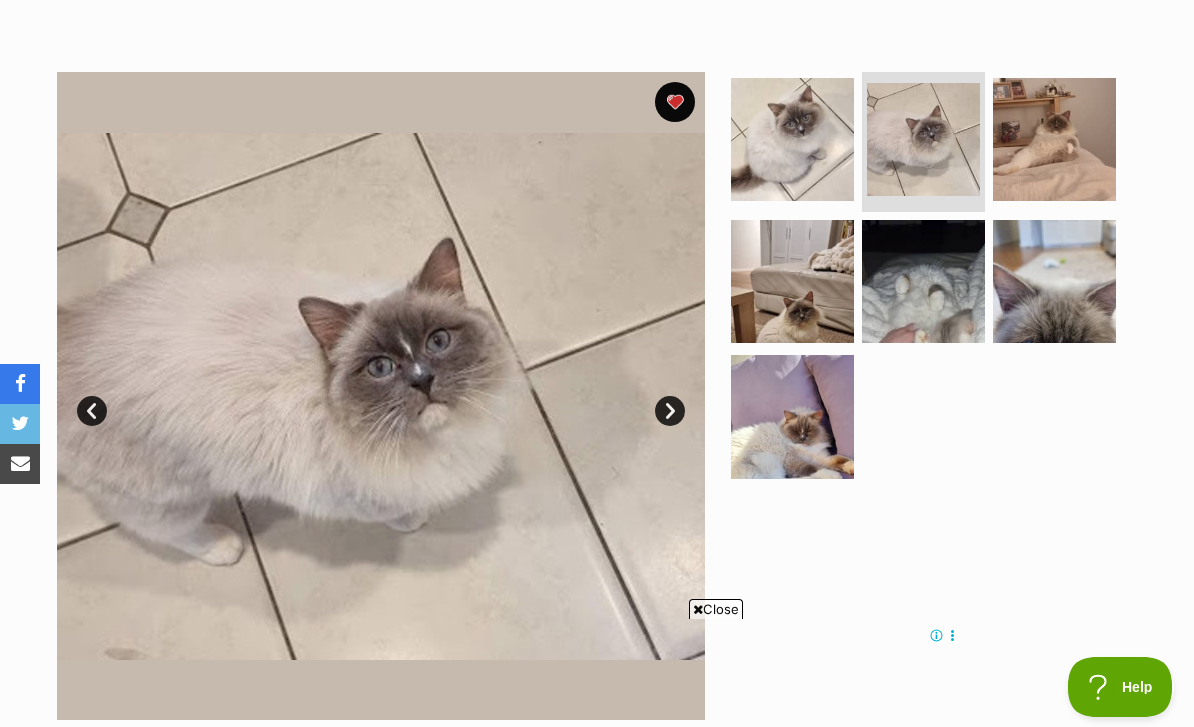 click on "Next" at bounding box center [670, 411] 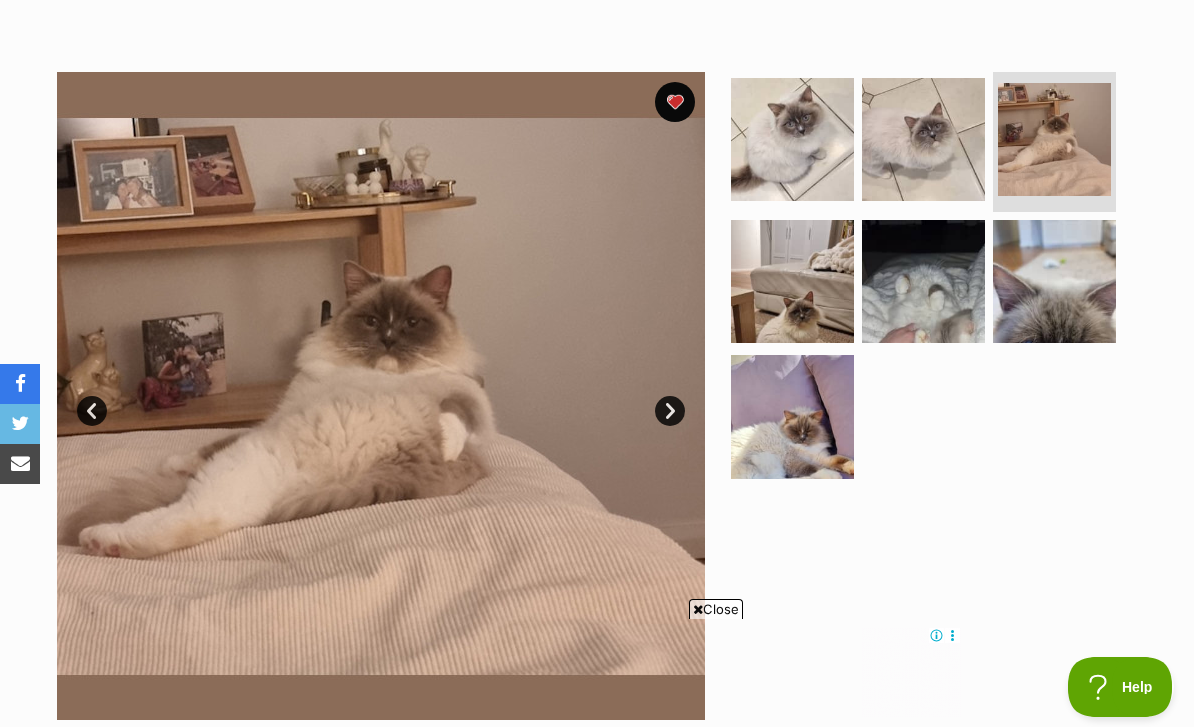 click on "Next" at bounding box center (670, 411) 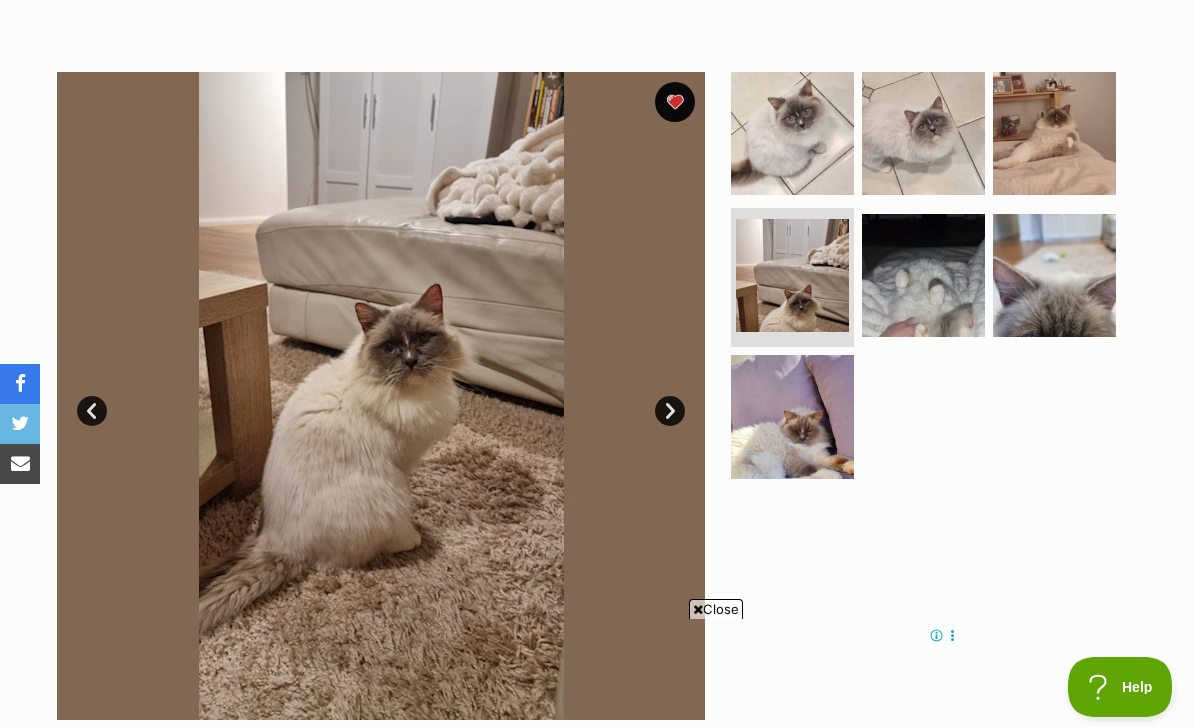 click on "Next" at bounding box center [670, 411] 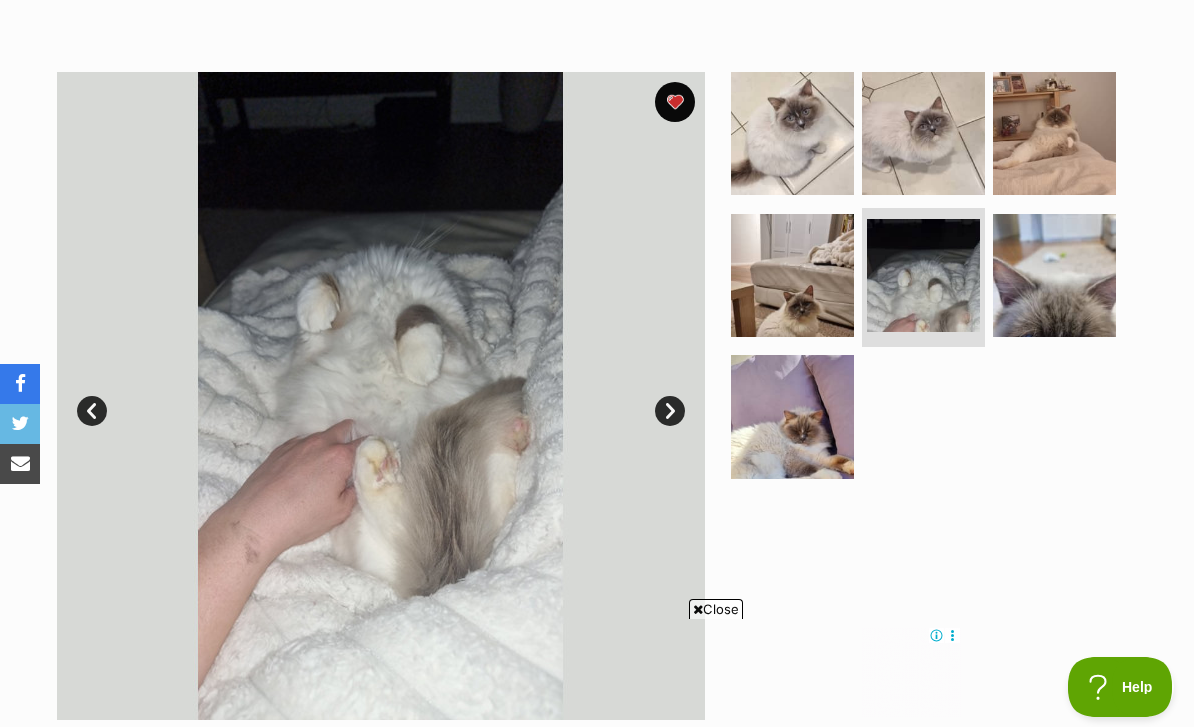 click on "Next" at bounding box center [670, 411] 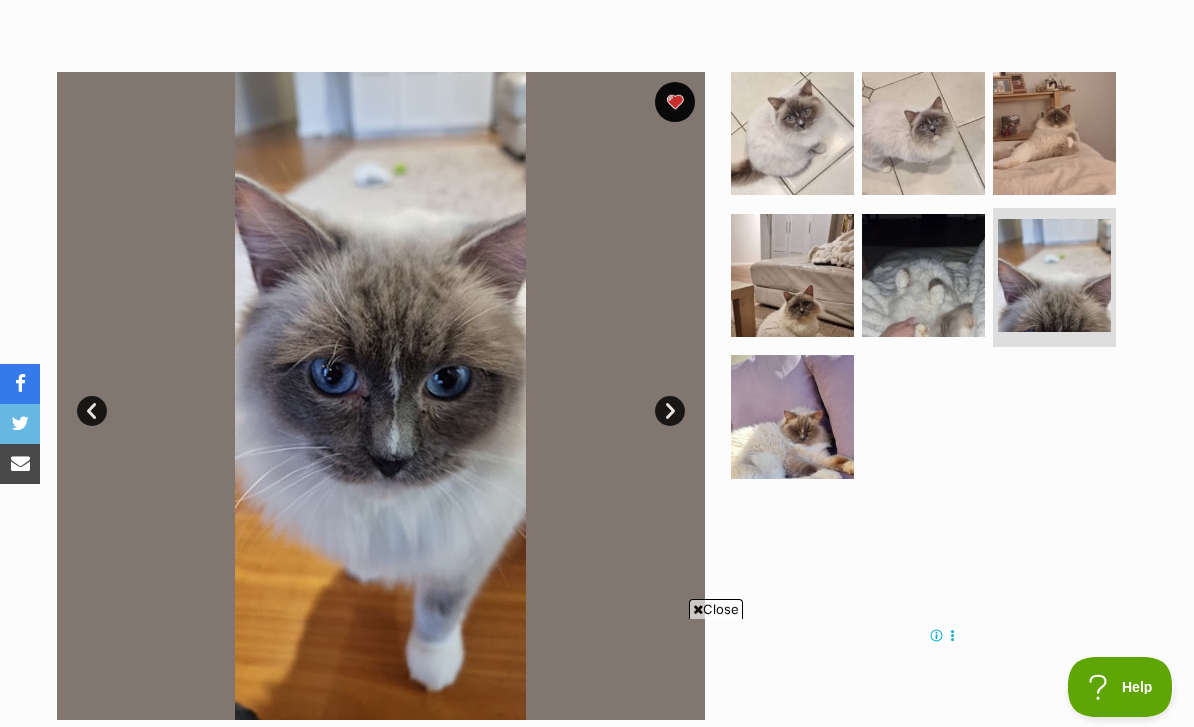 click on "Next" at bounding box center (670, 411) 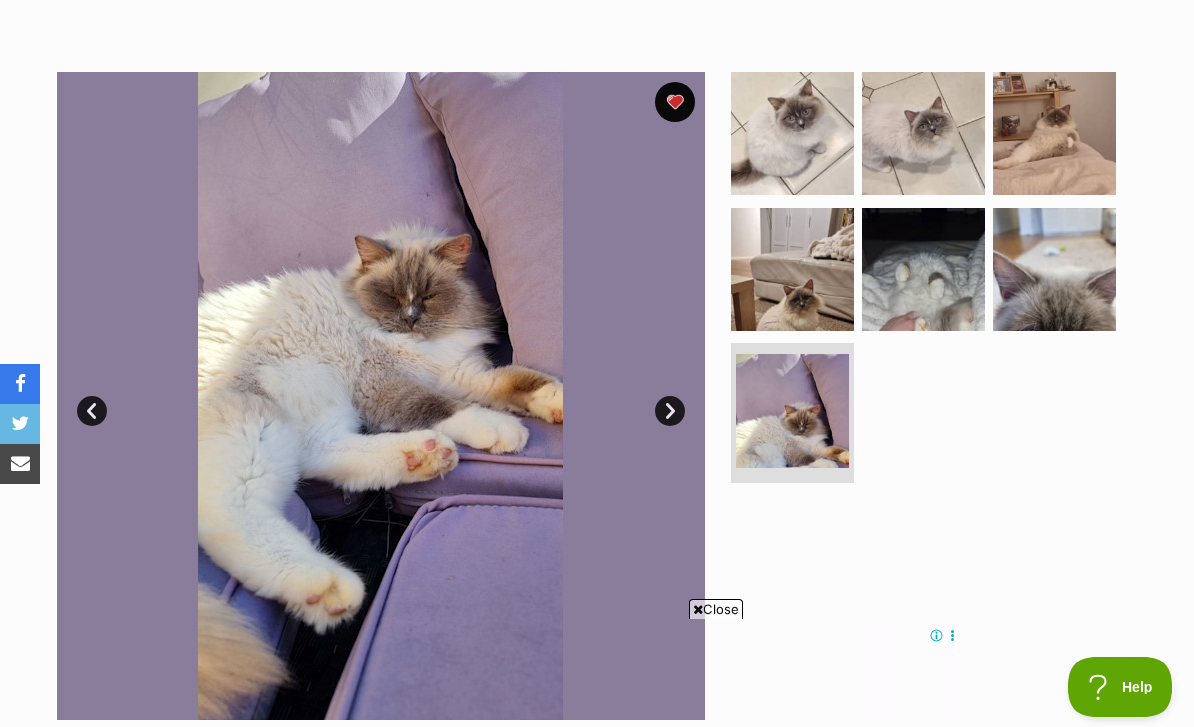 click on "Next" at bounding box center (670, 411) 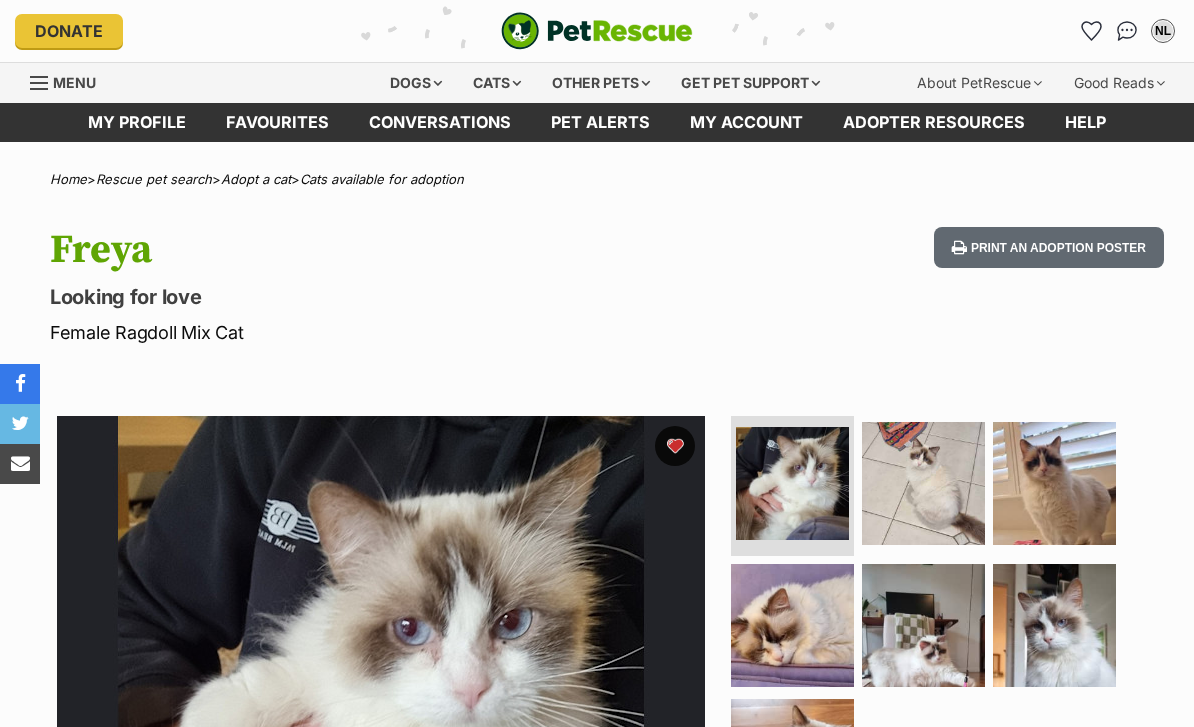 scroll, scrollTop: 0, scrollLeft: 0, axis: both 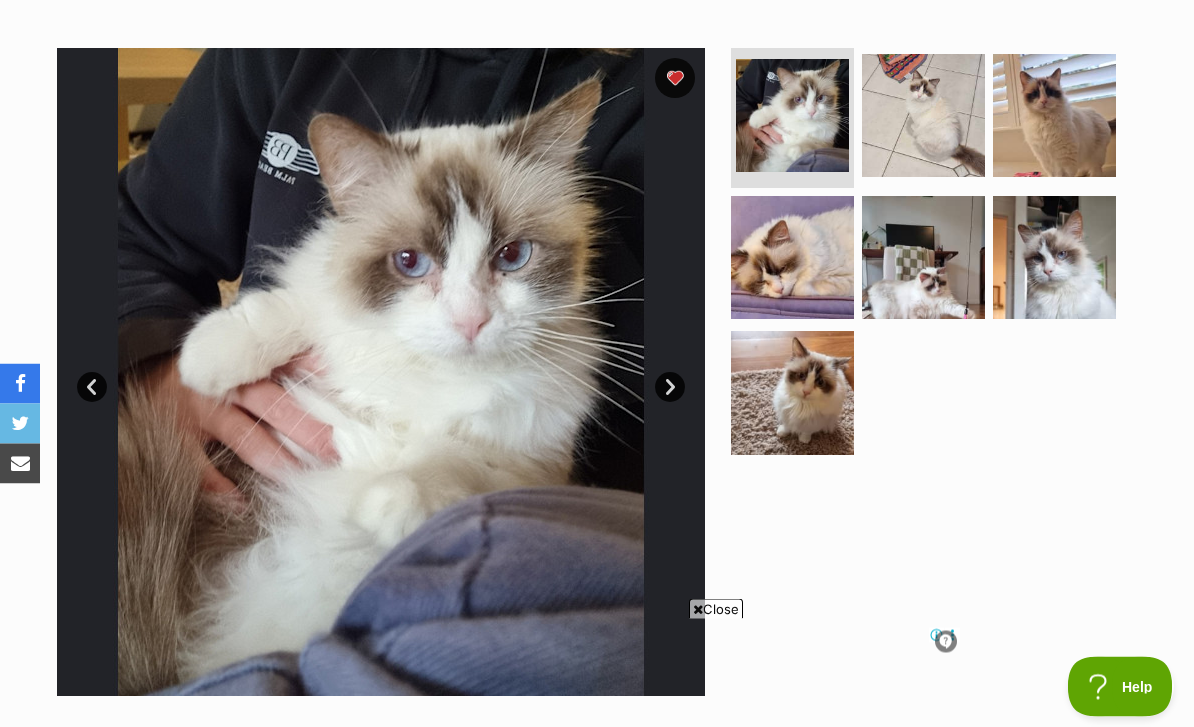 click on "Next" at bounding box center (670, 388) 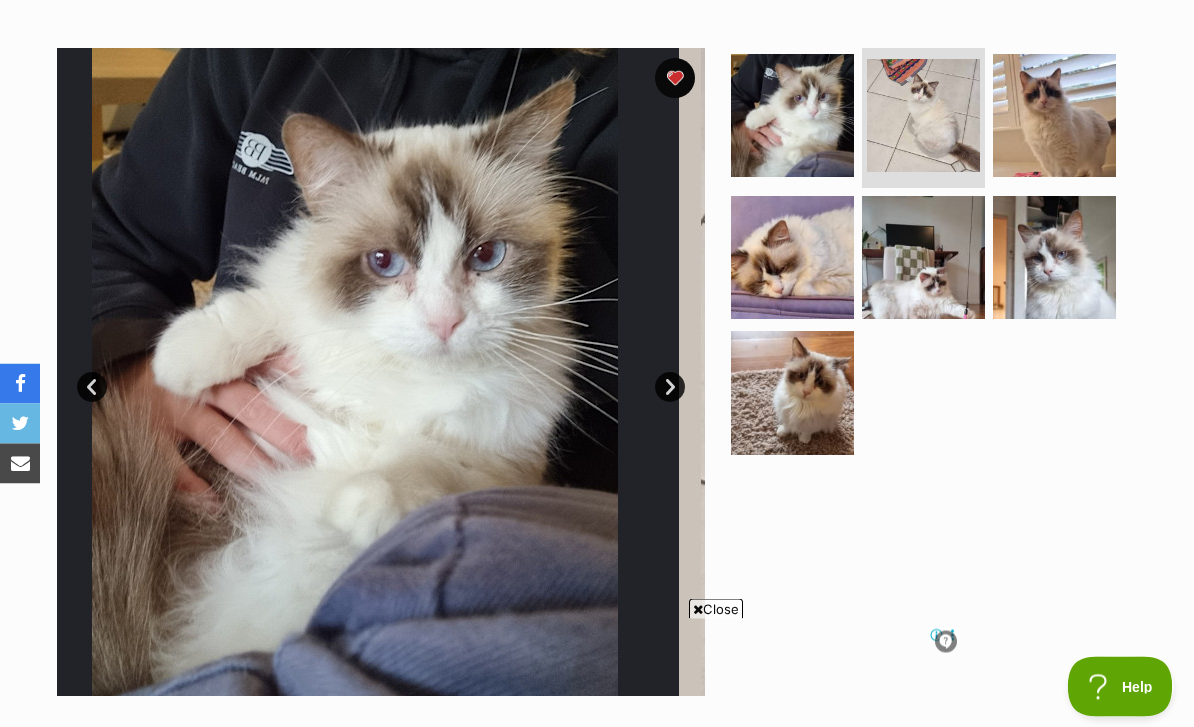 scroll, scrollTop: 368, scrollLeft: 0, axis: vertical 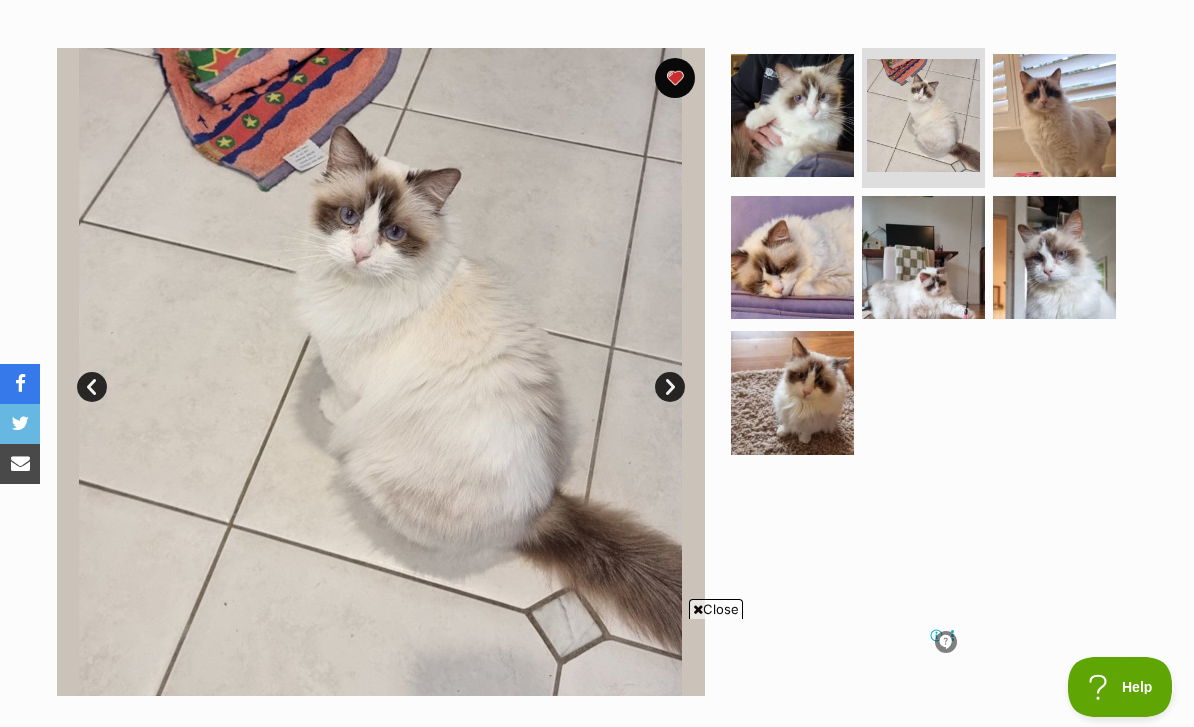 click on "Next" at bounding box center [670, 387] 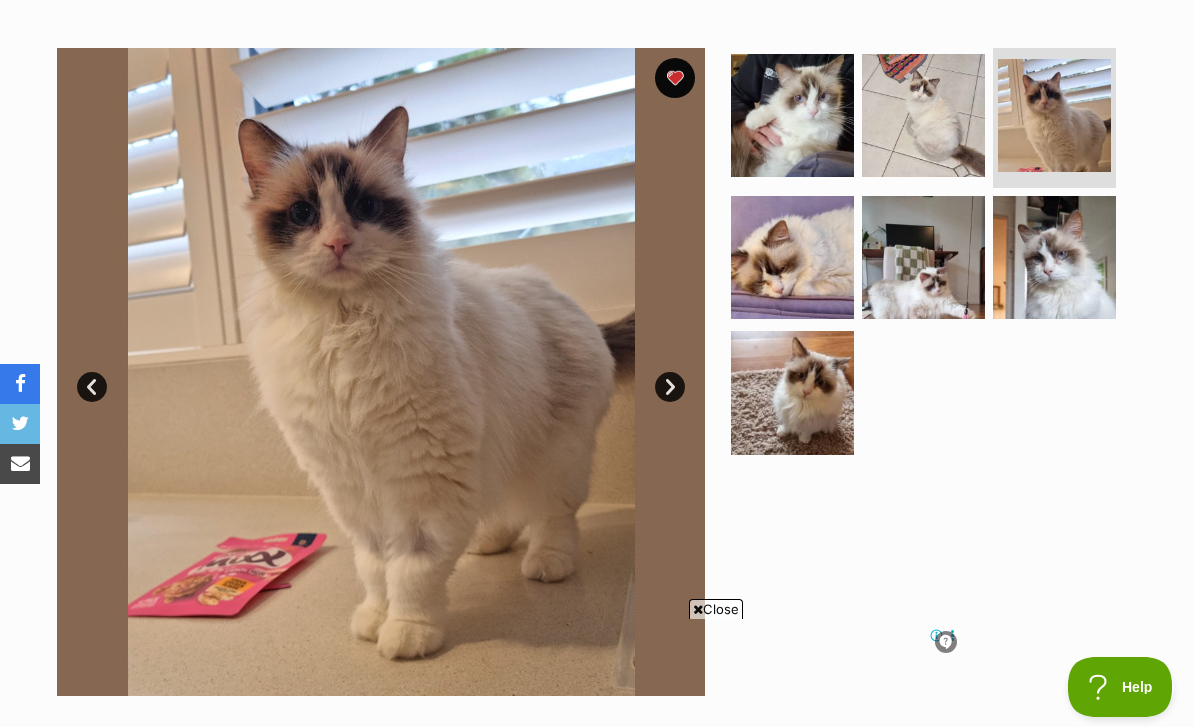 scroll, scrollTop: 0, scrollLeft: 0, axis: both 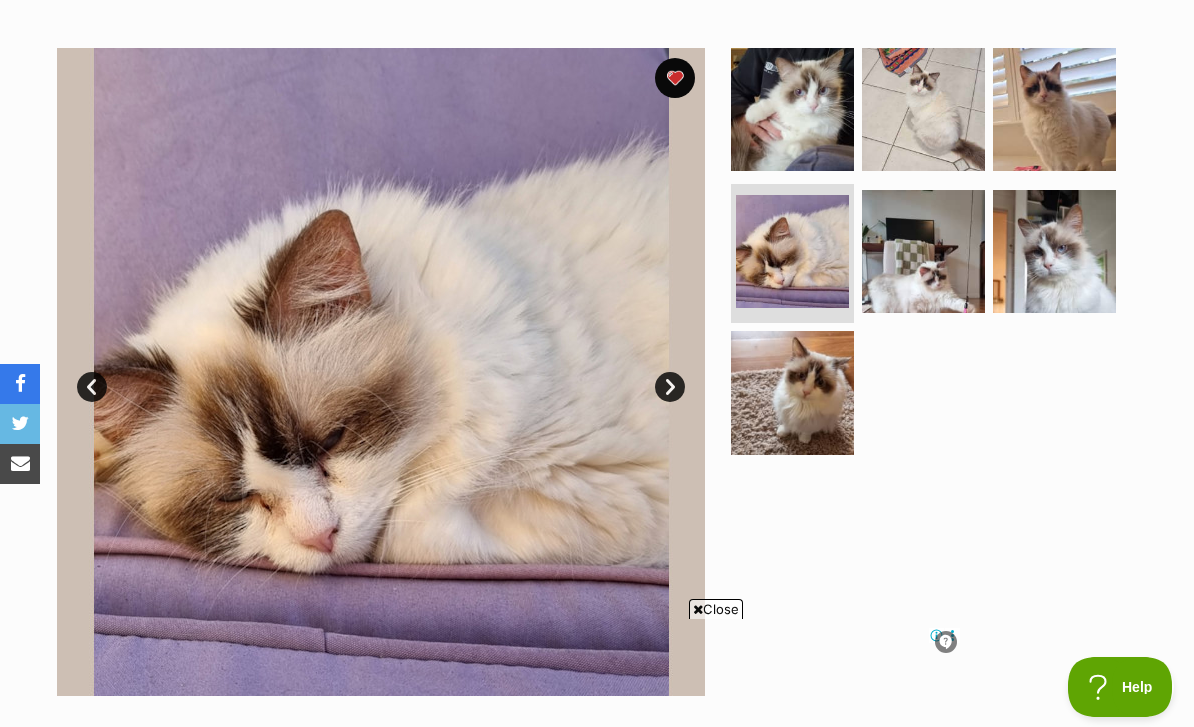 click on "Next" at bounding box center (670, 387) 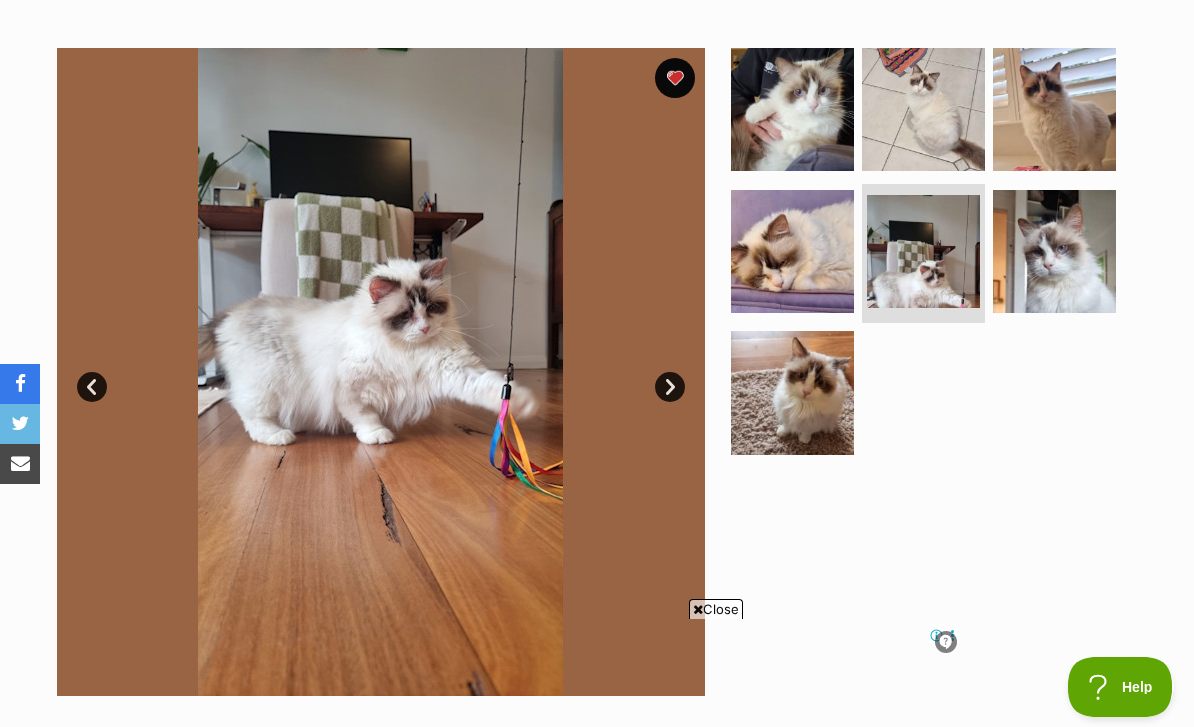 click on "Next" at bounding box center [670, 387] 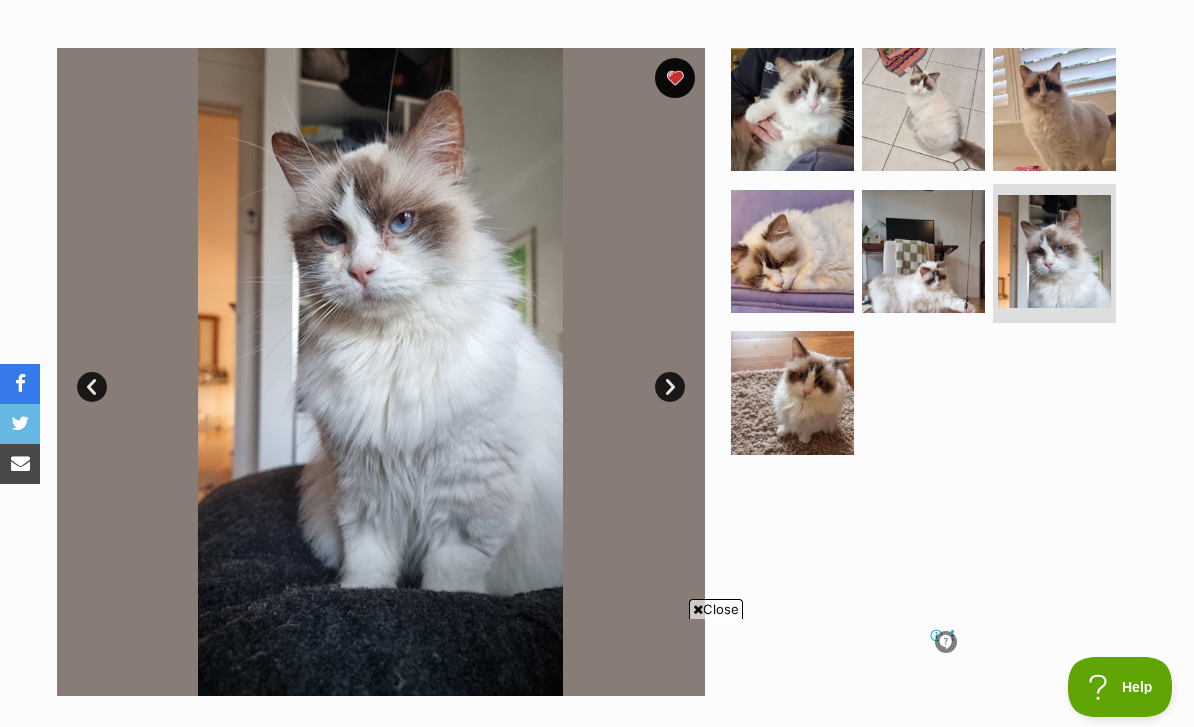 click on "Next" at bounding box center (670, 387) 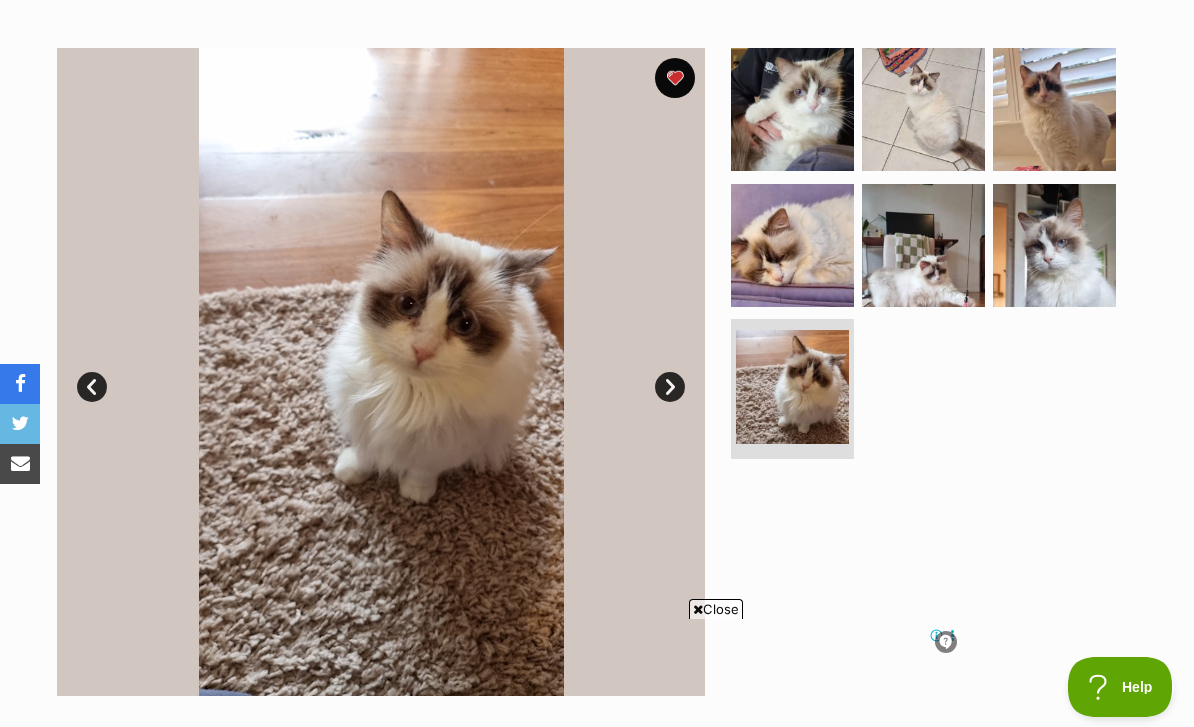 click on "Next" at bounding box center (670, 387) 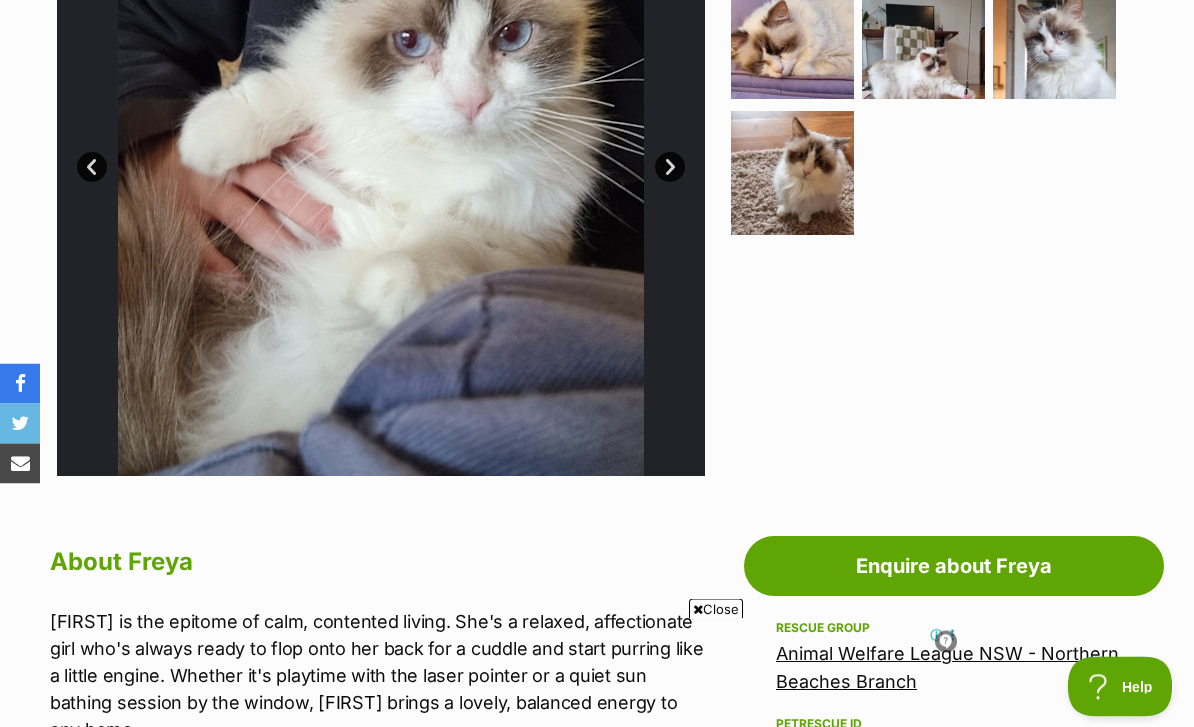 scroll, scrollTop: 547, scrollLeft: 0, axis: vertical 